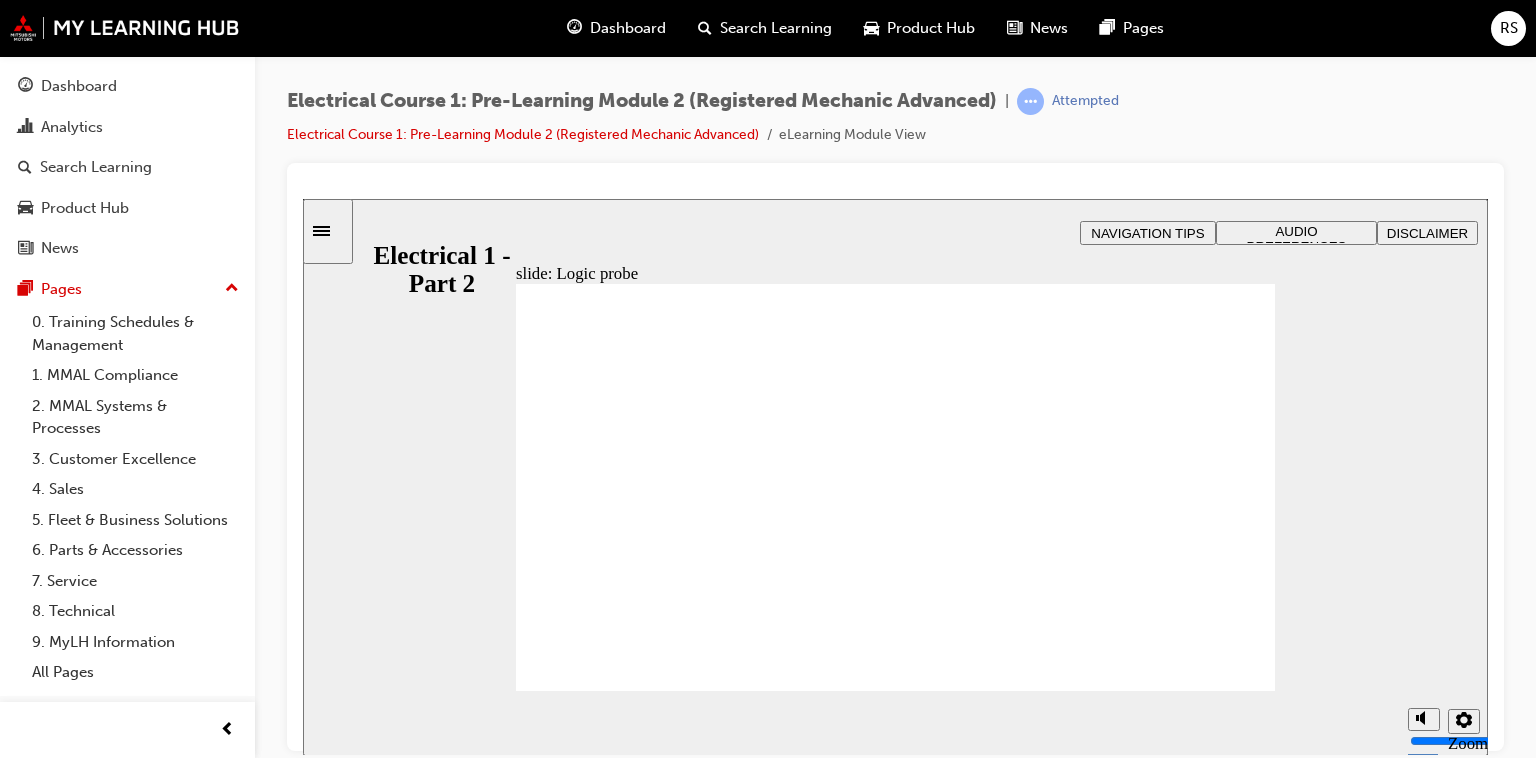 scroll, scrollTop: 0, scrollLeft: 0, axis: both 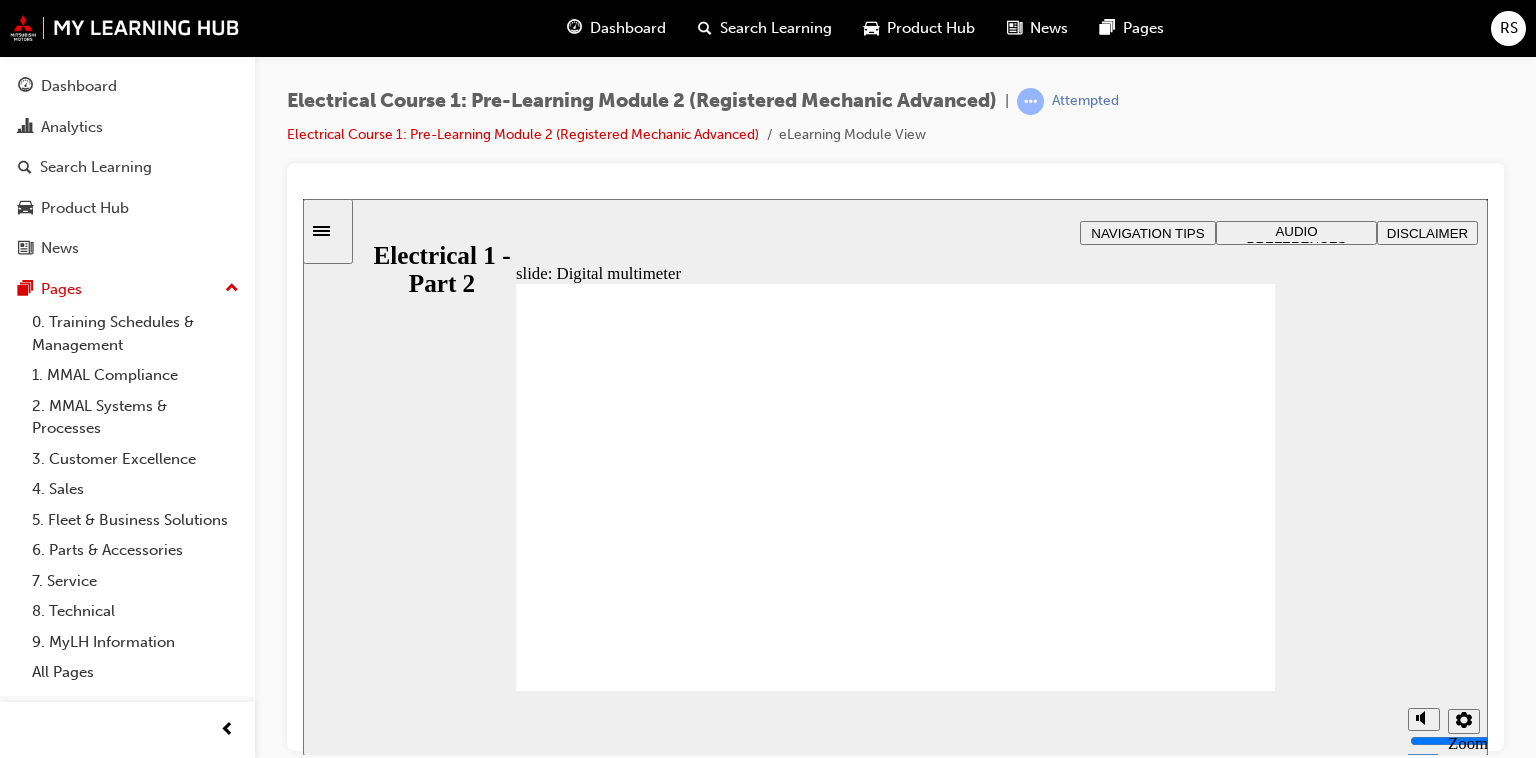 click 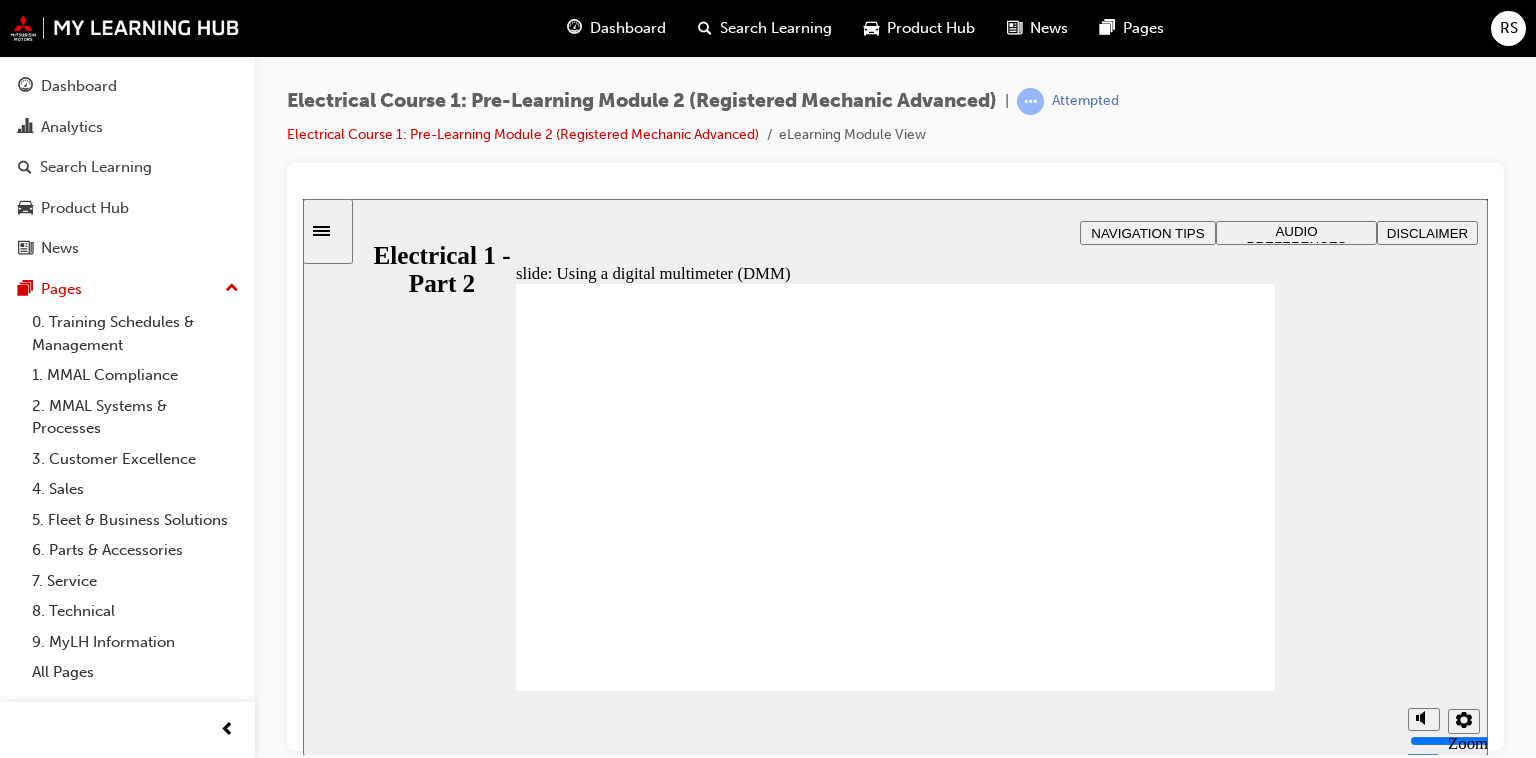 click 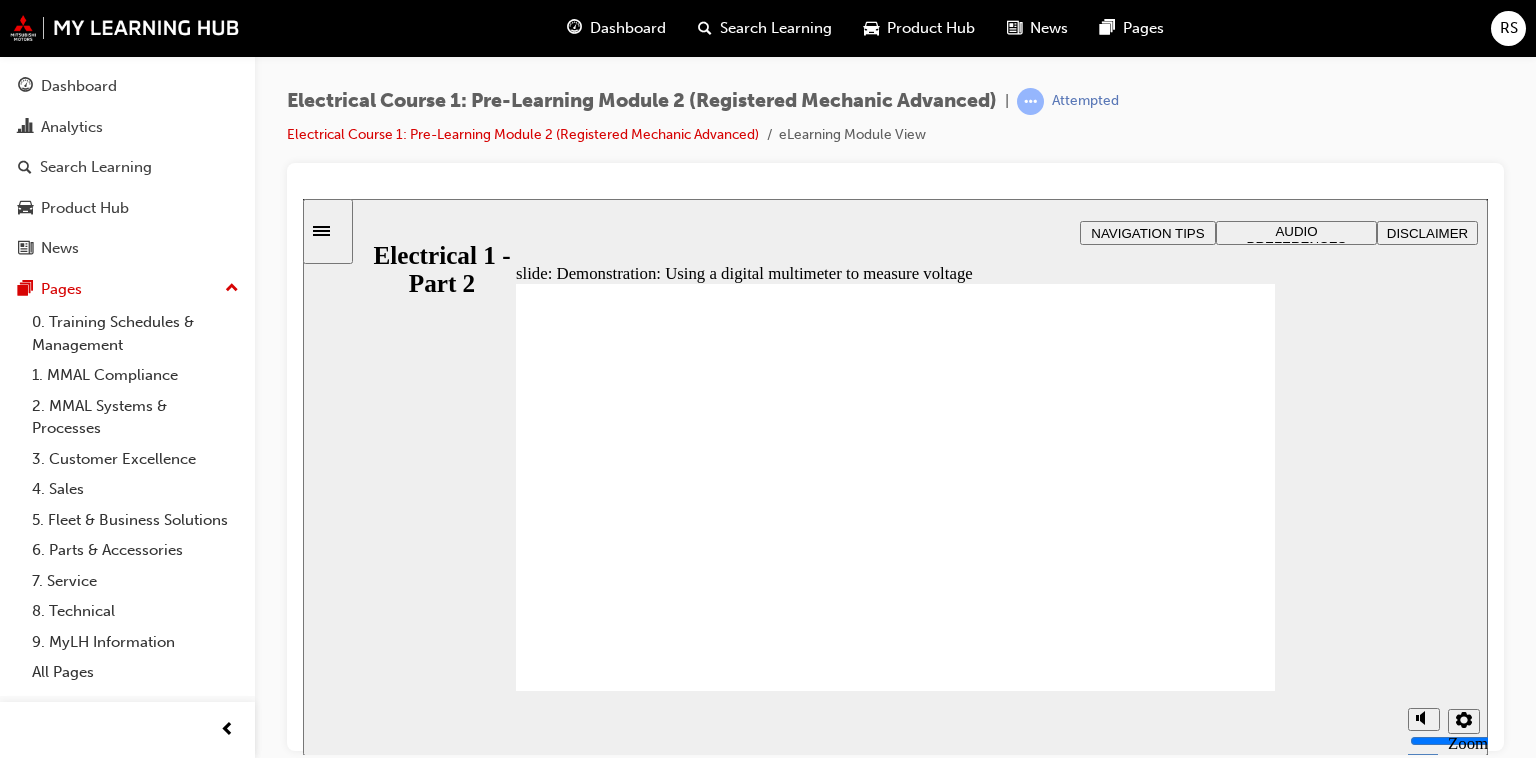 click 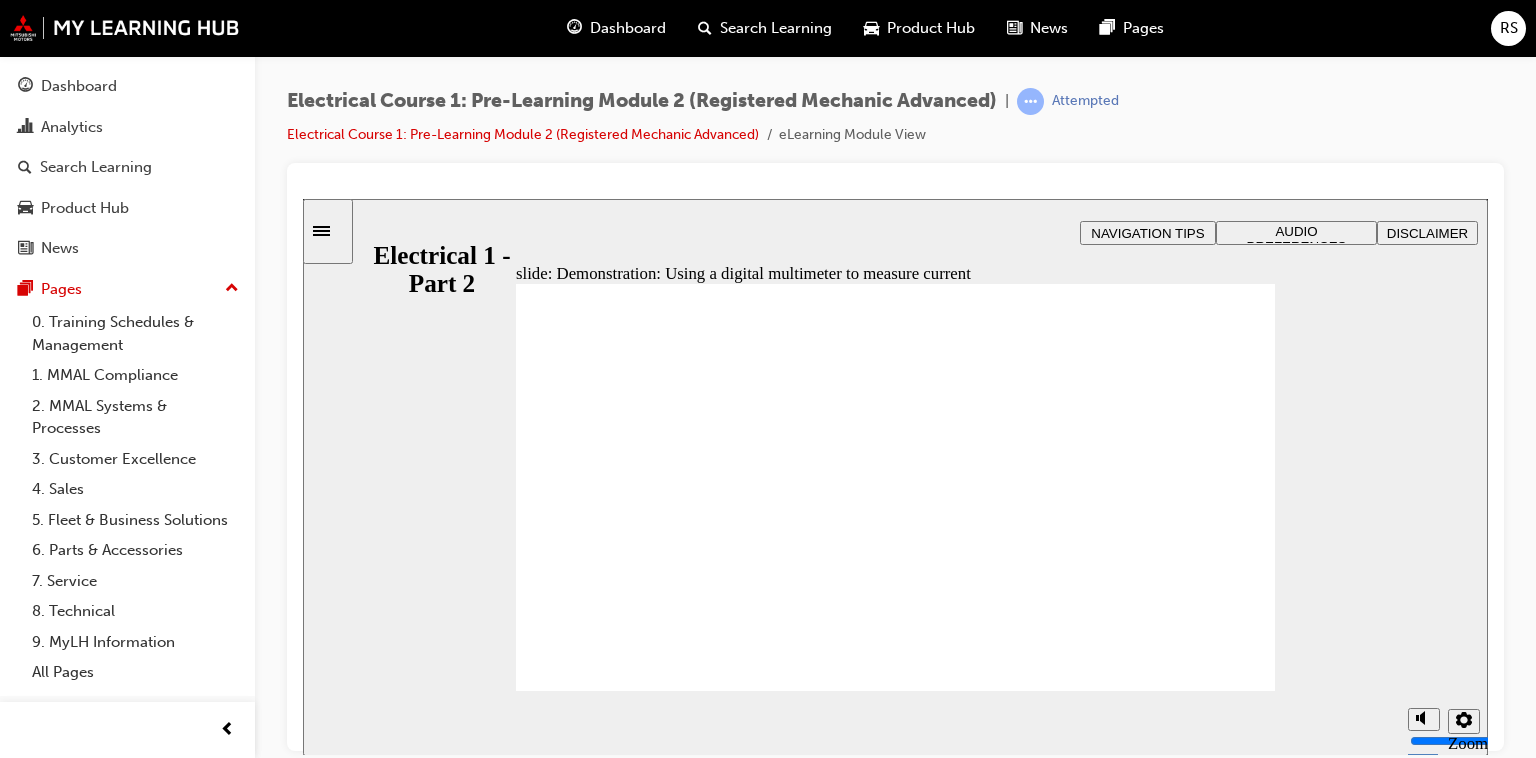 click 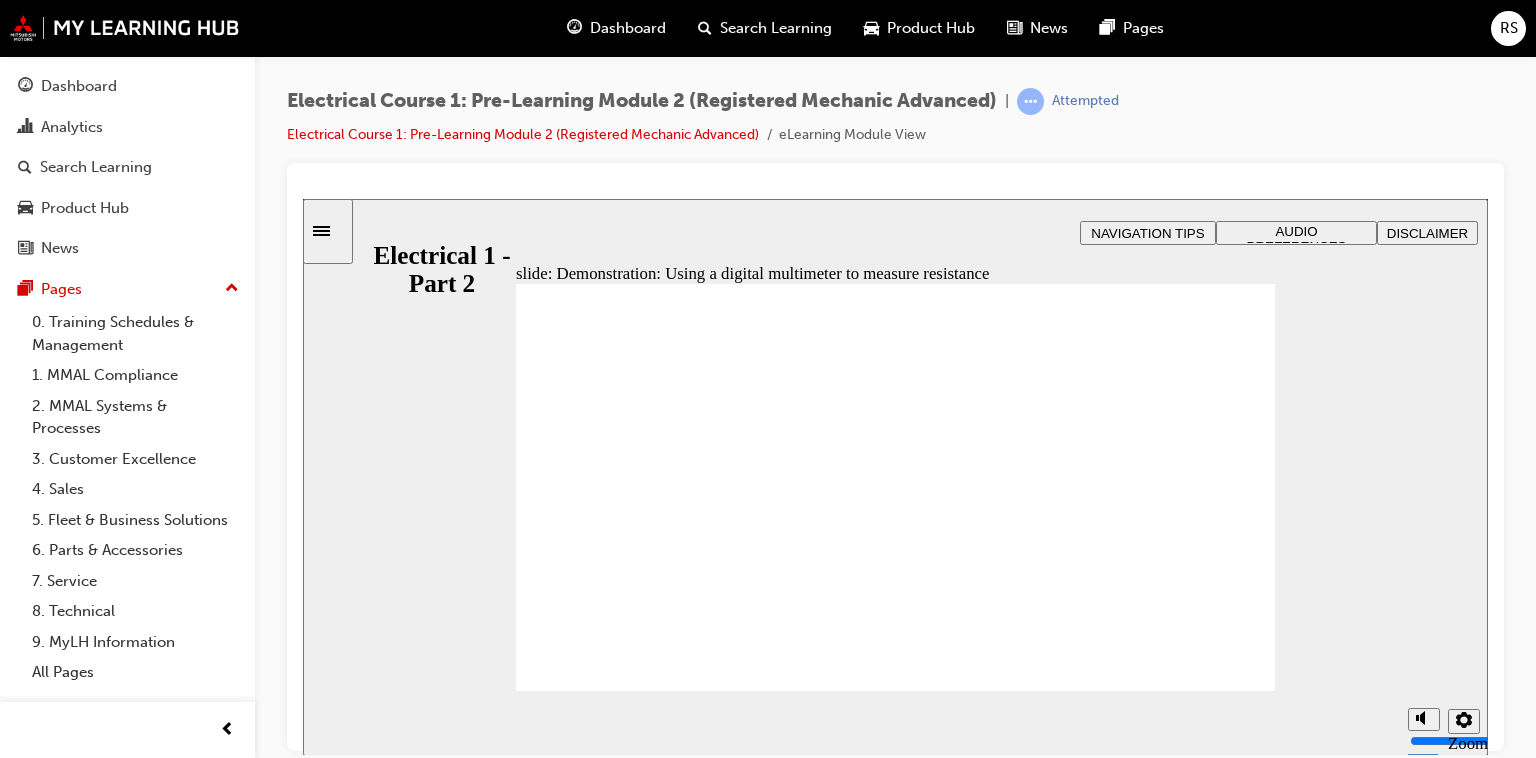 click 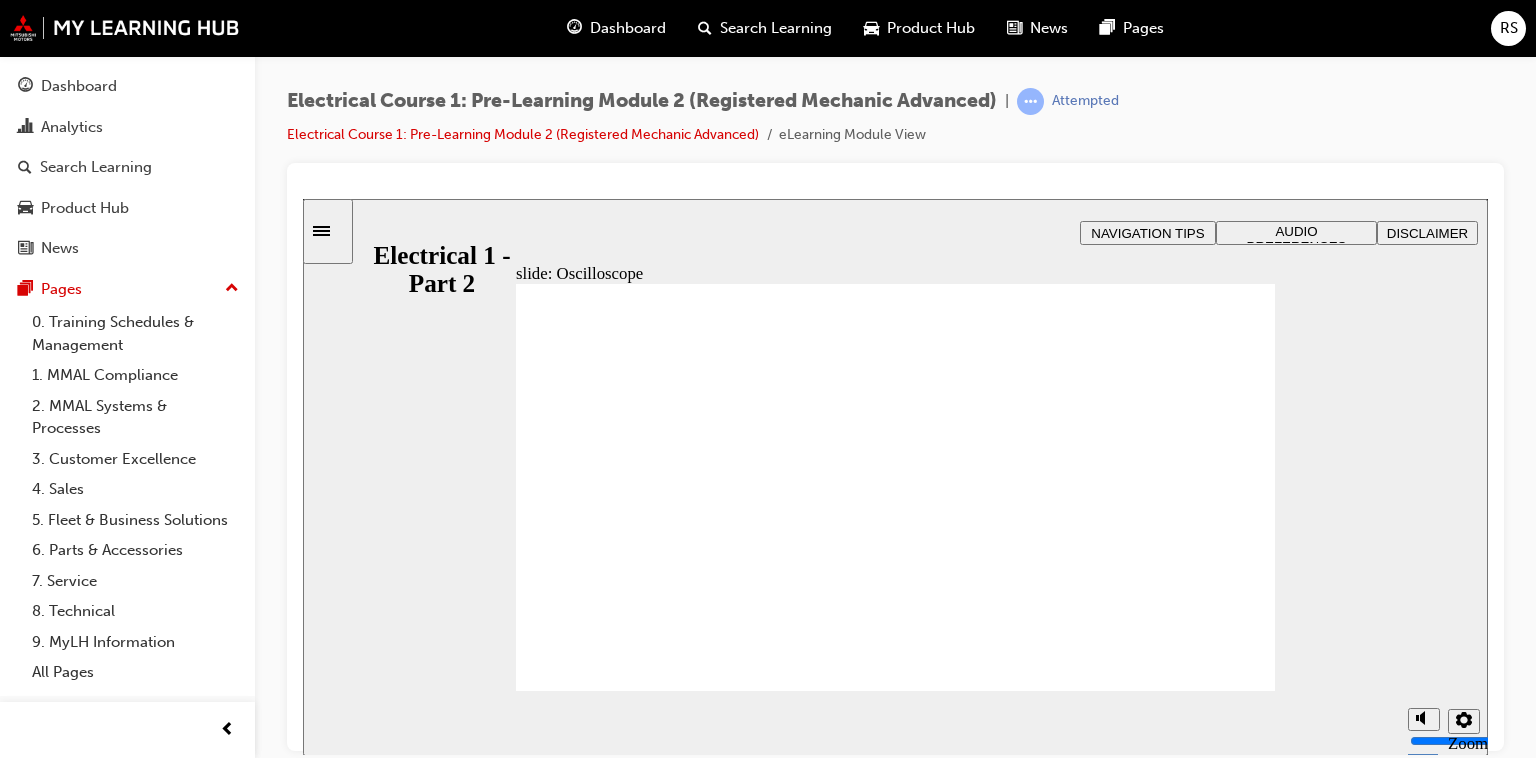 click 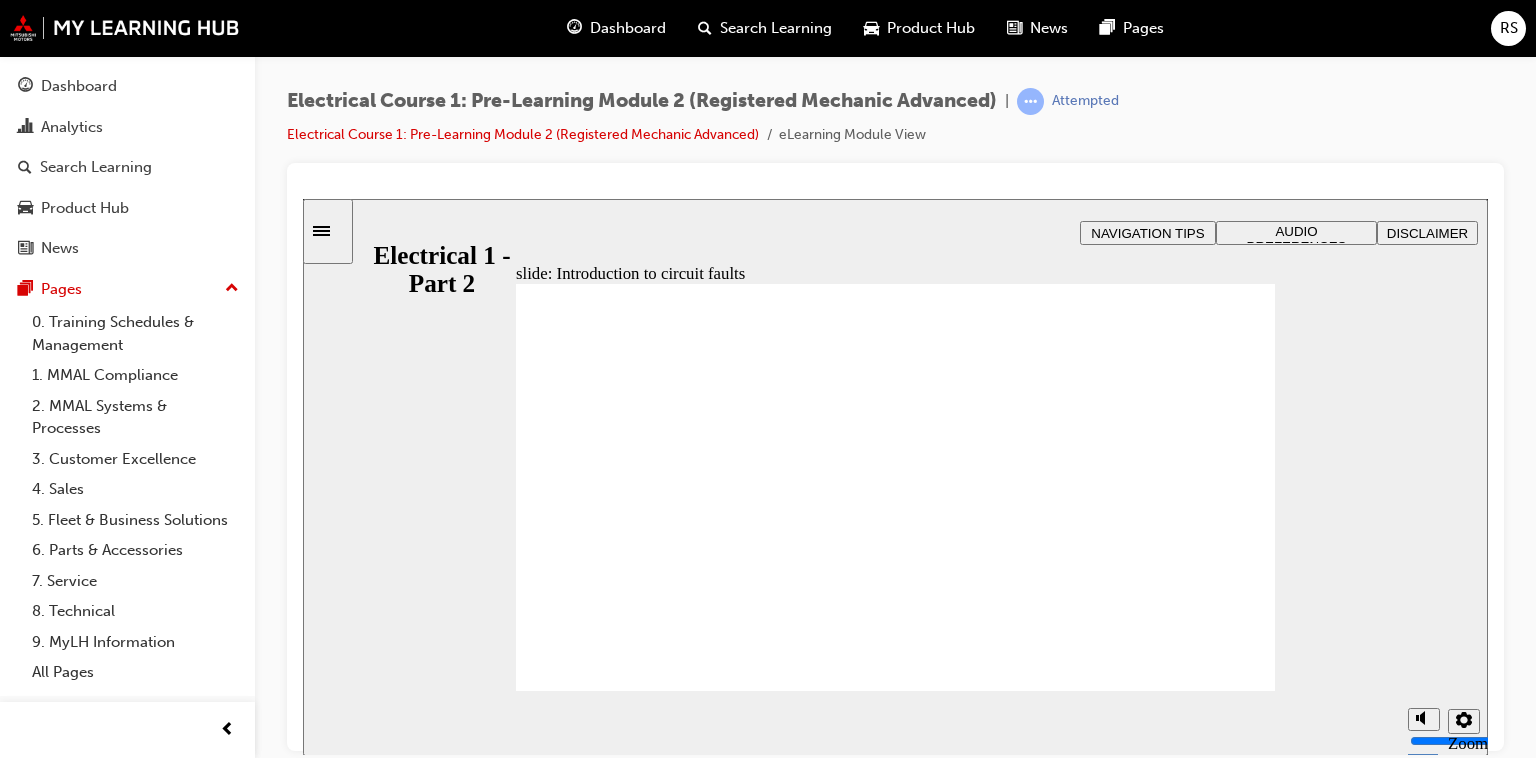 click 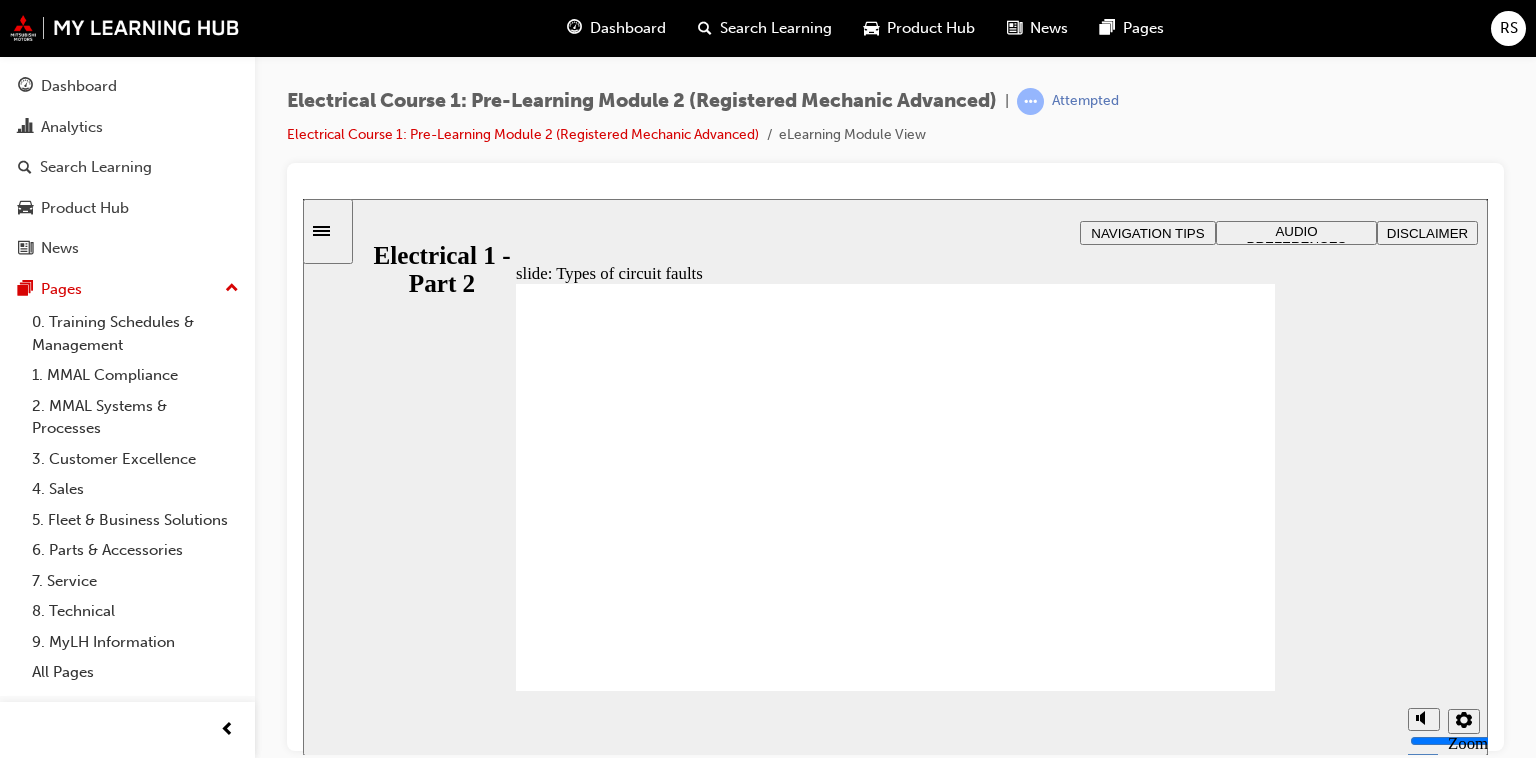 click 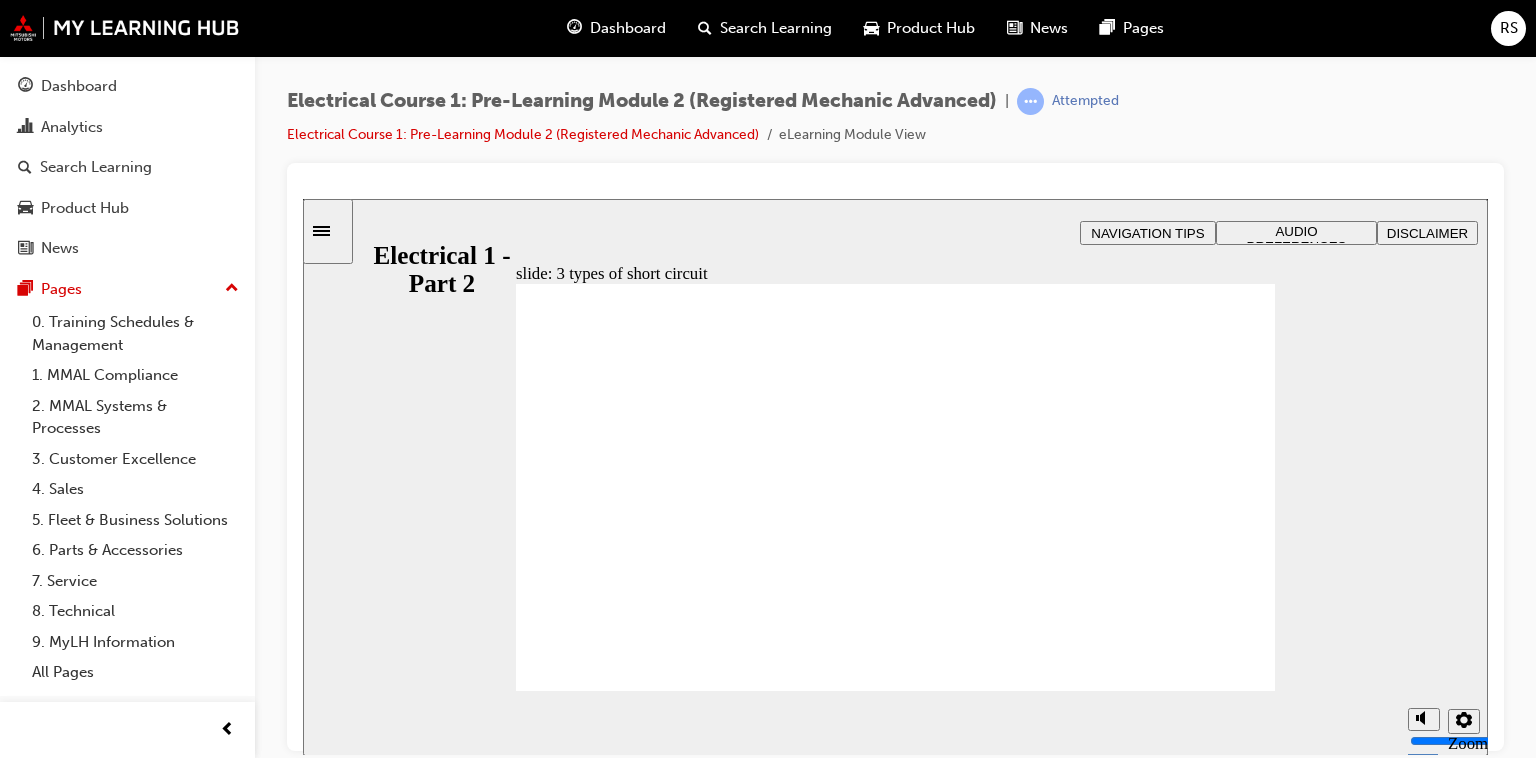 click 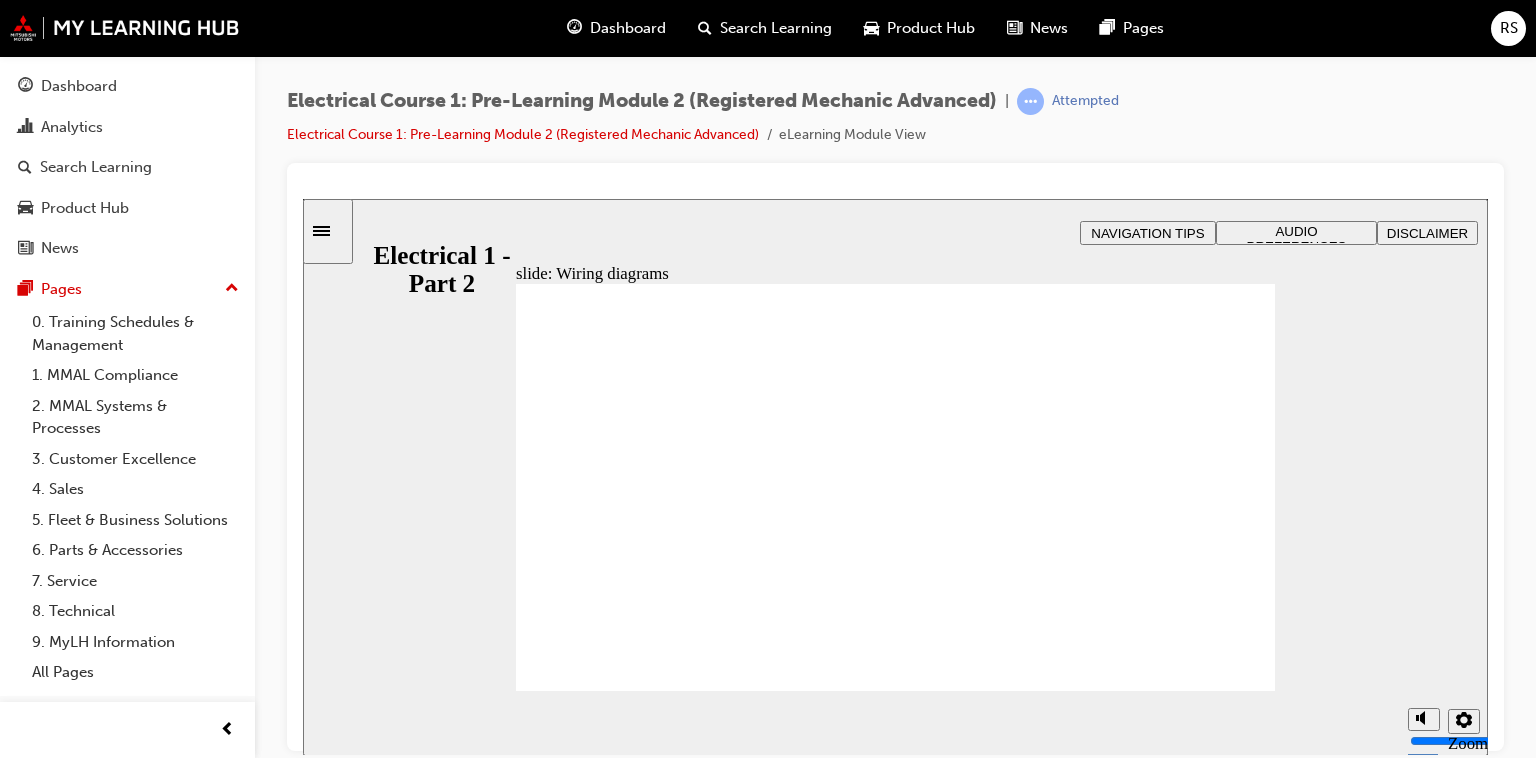 click 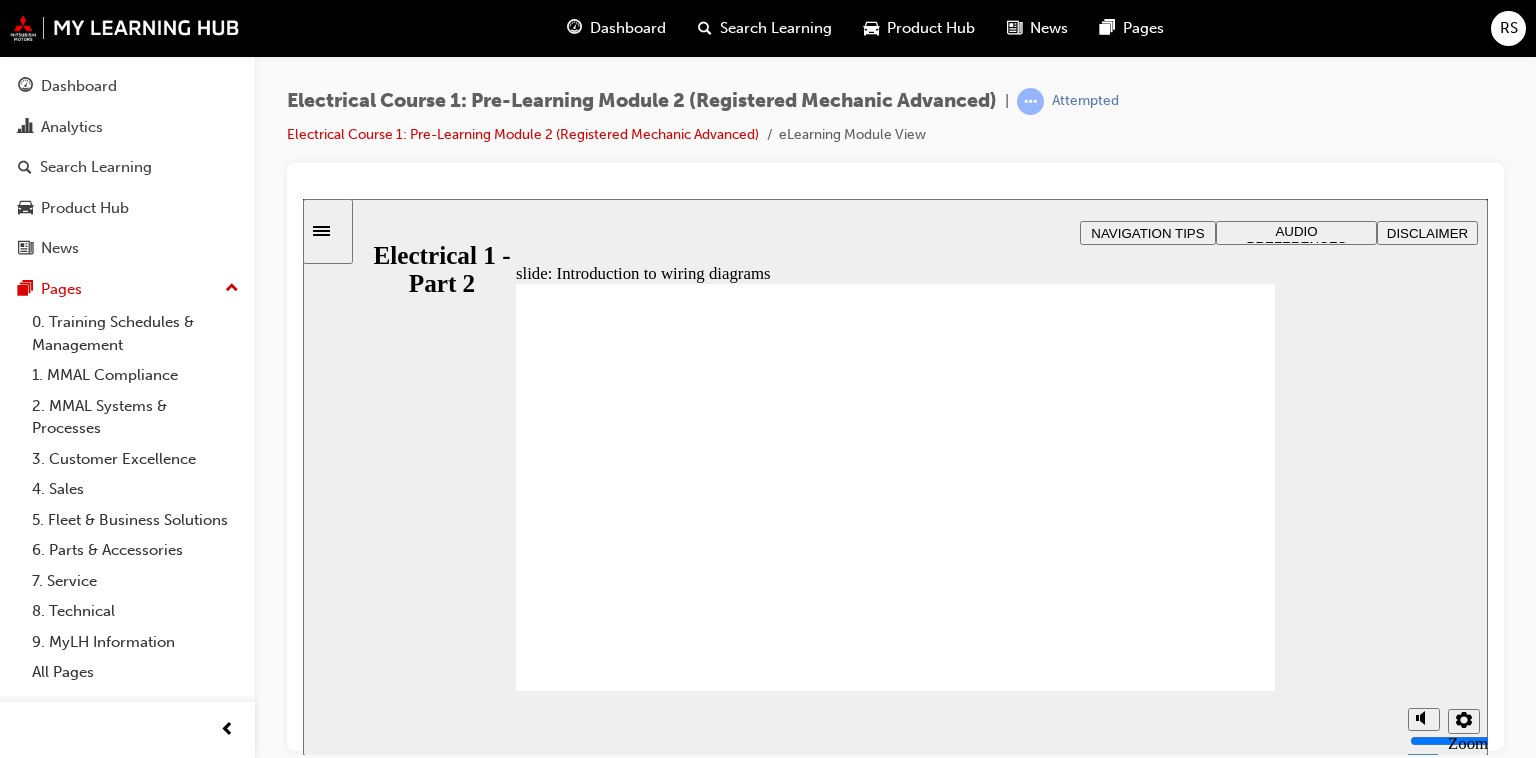 click 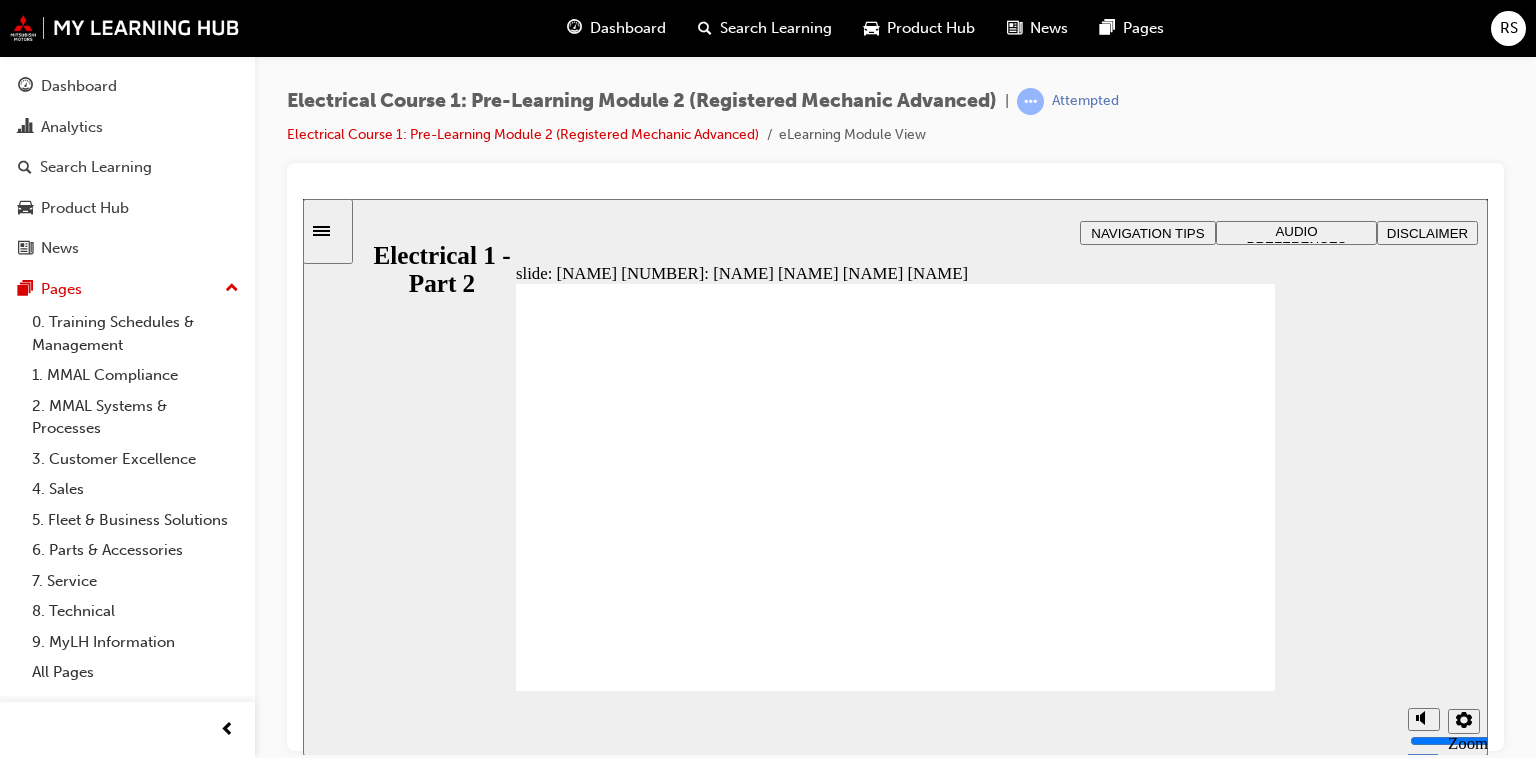 click 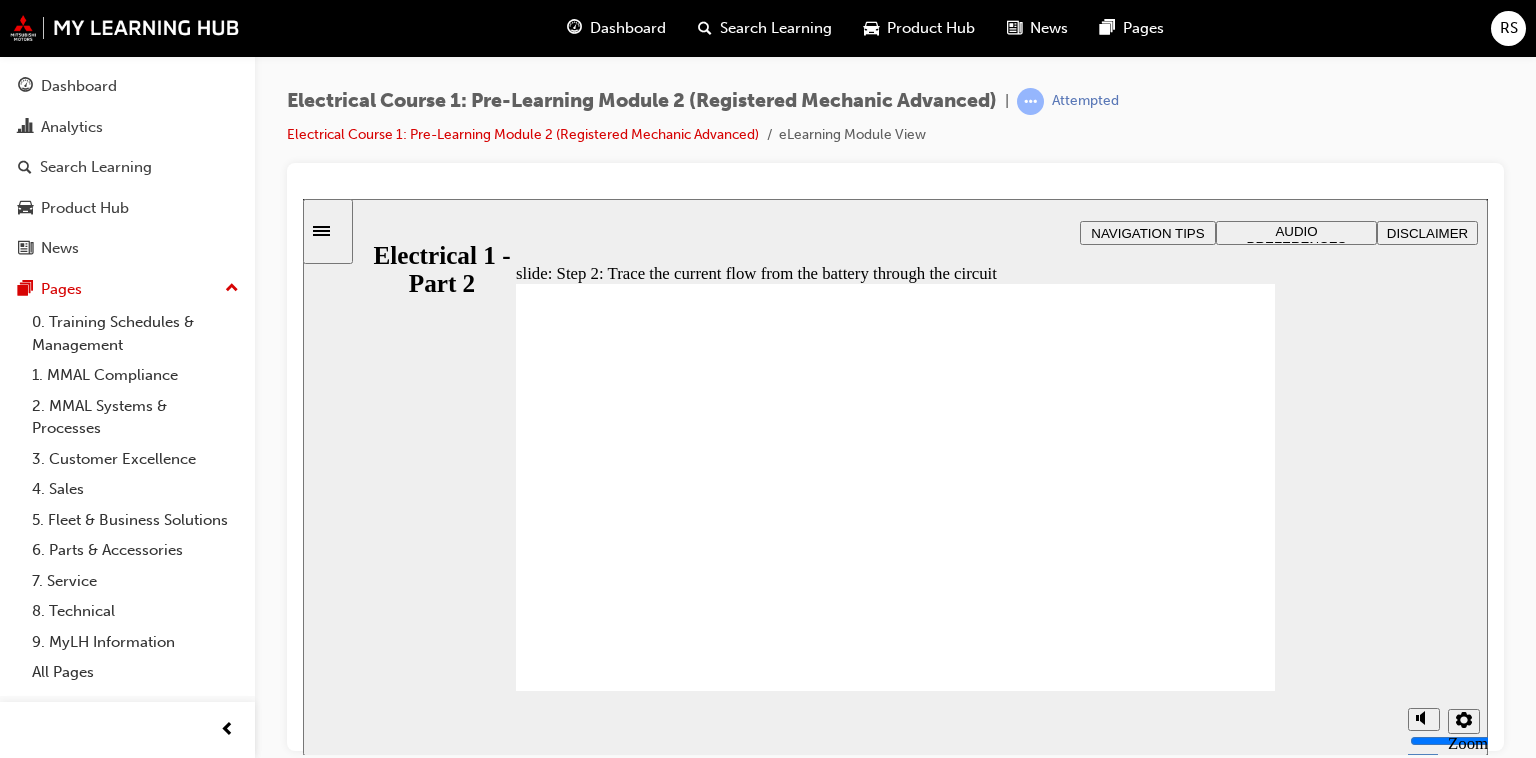 click 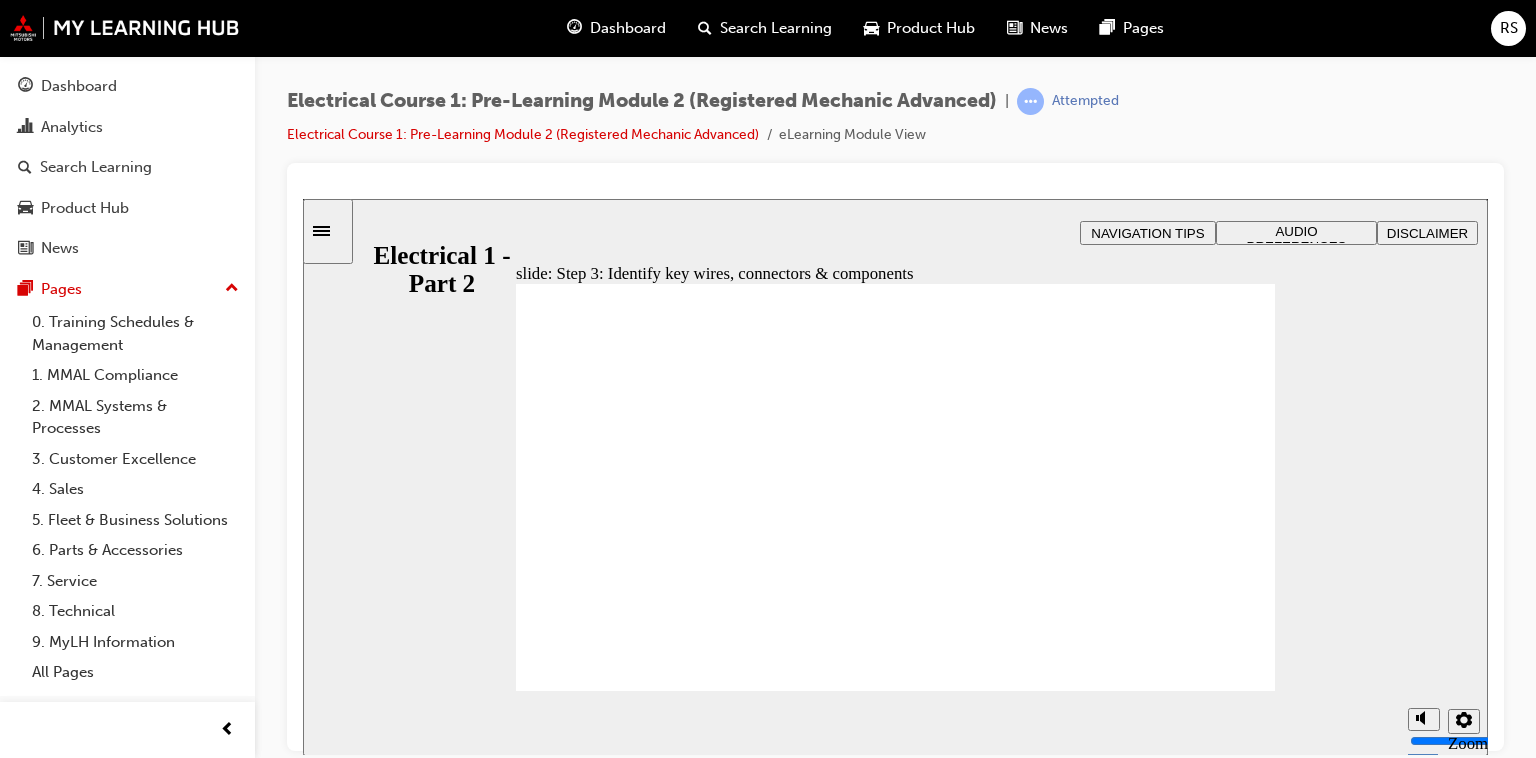 click 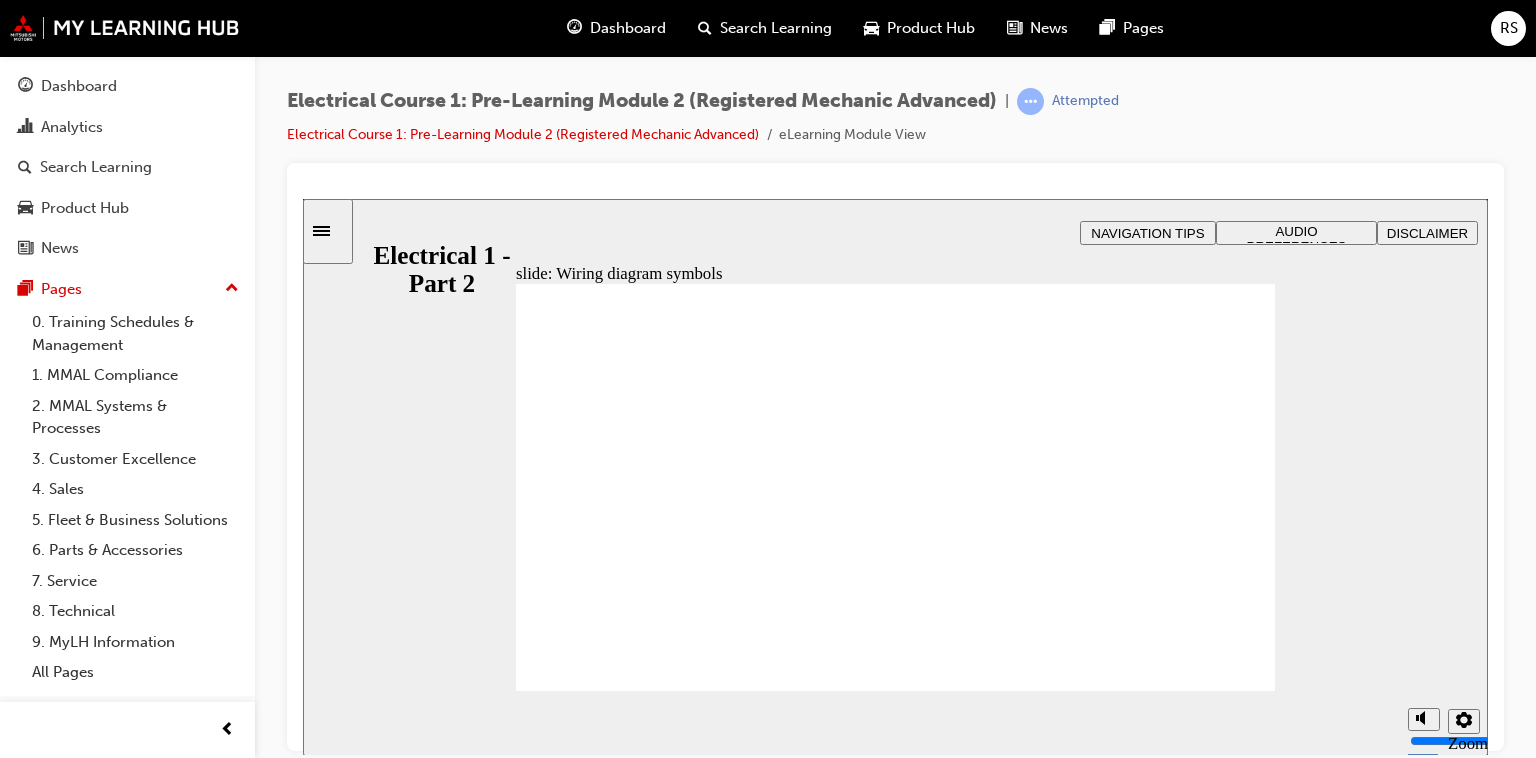click 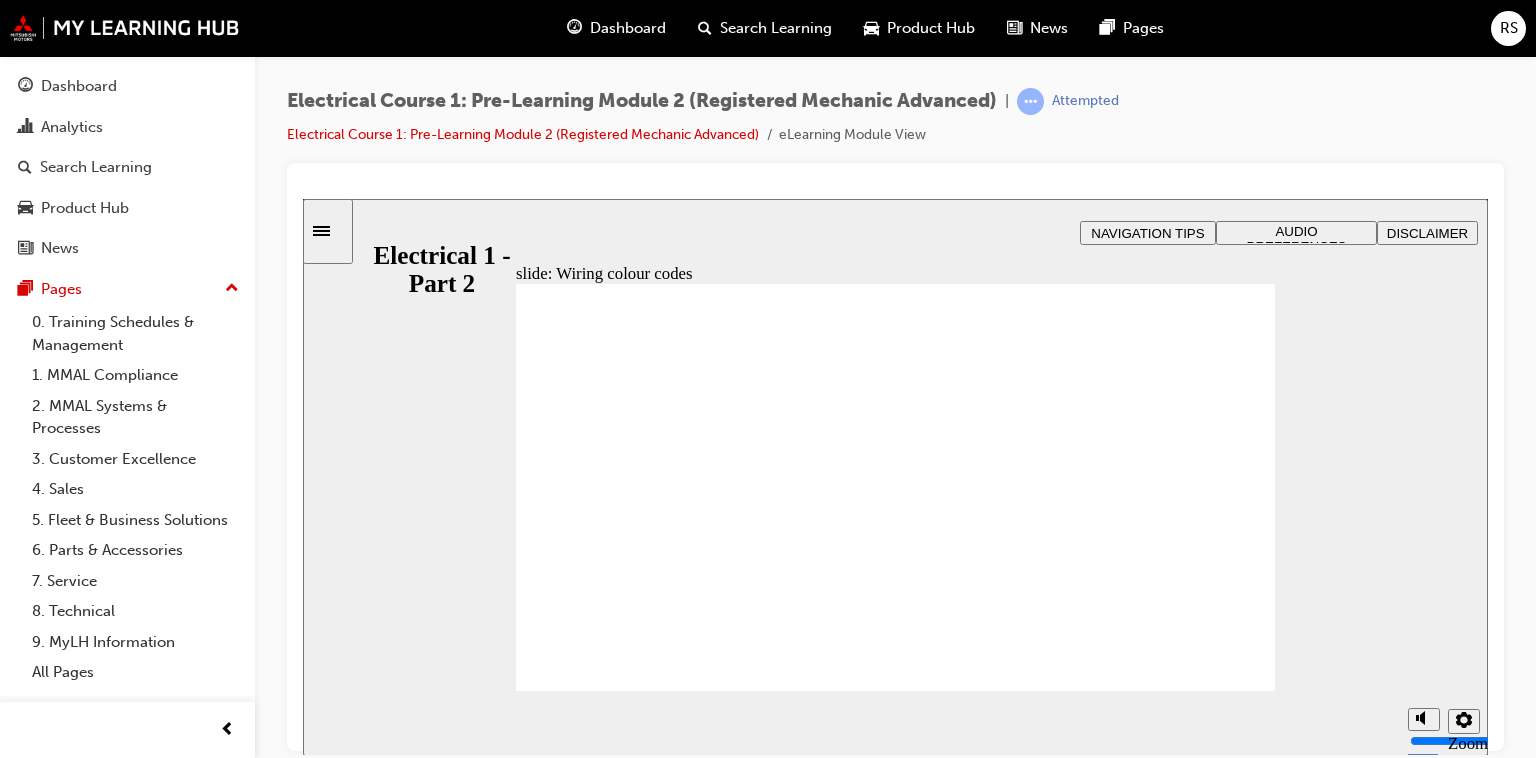 click 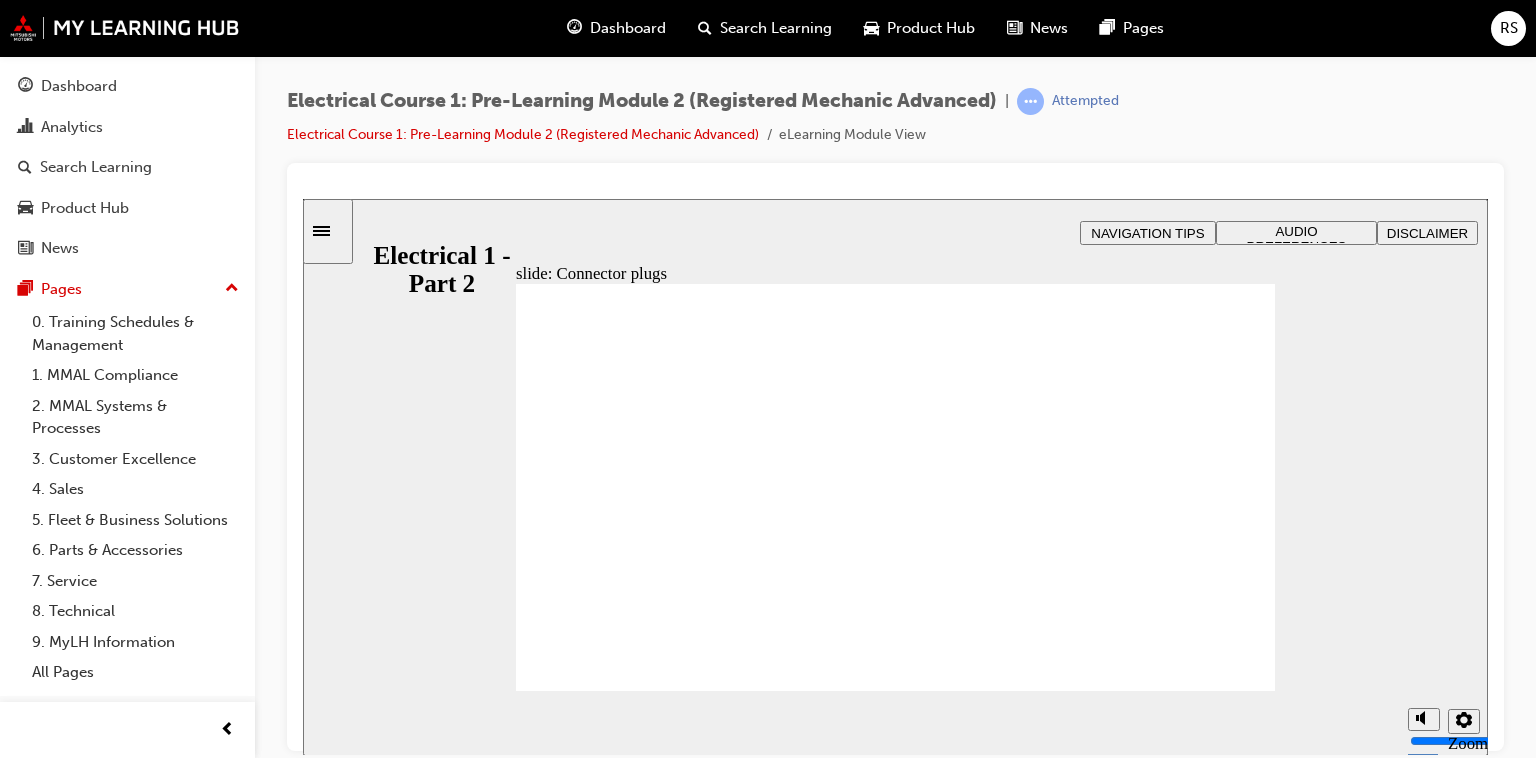 click 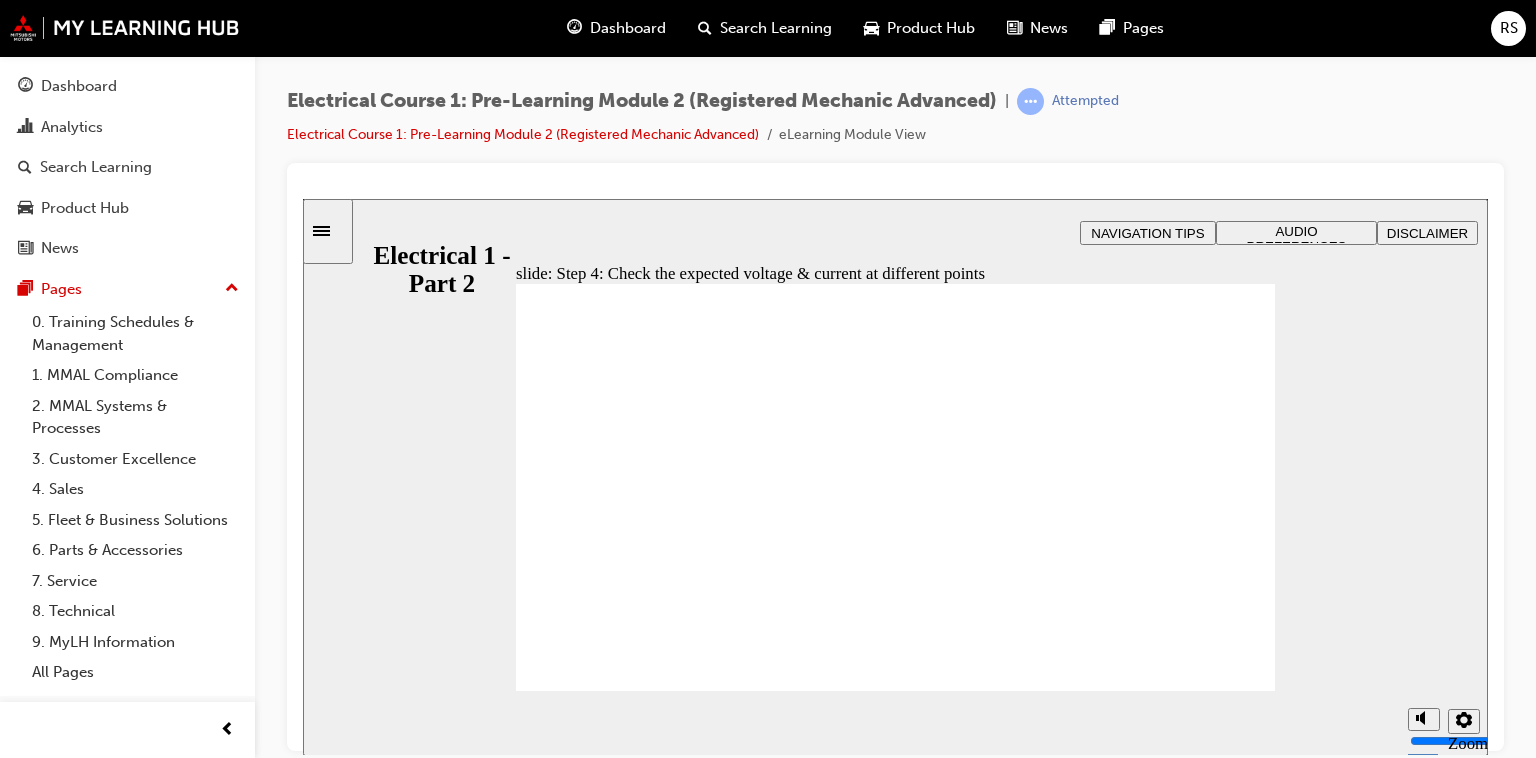 click 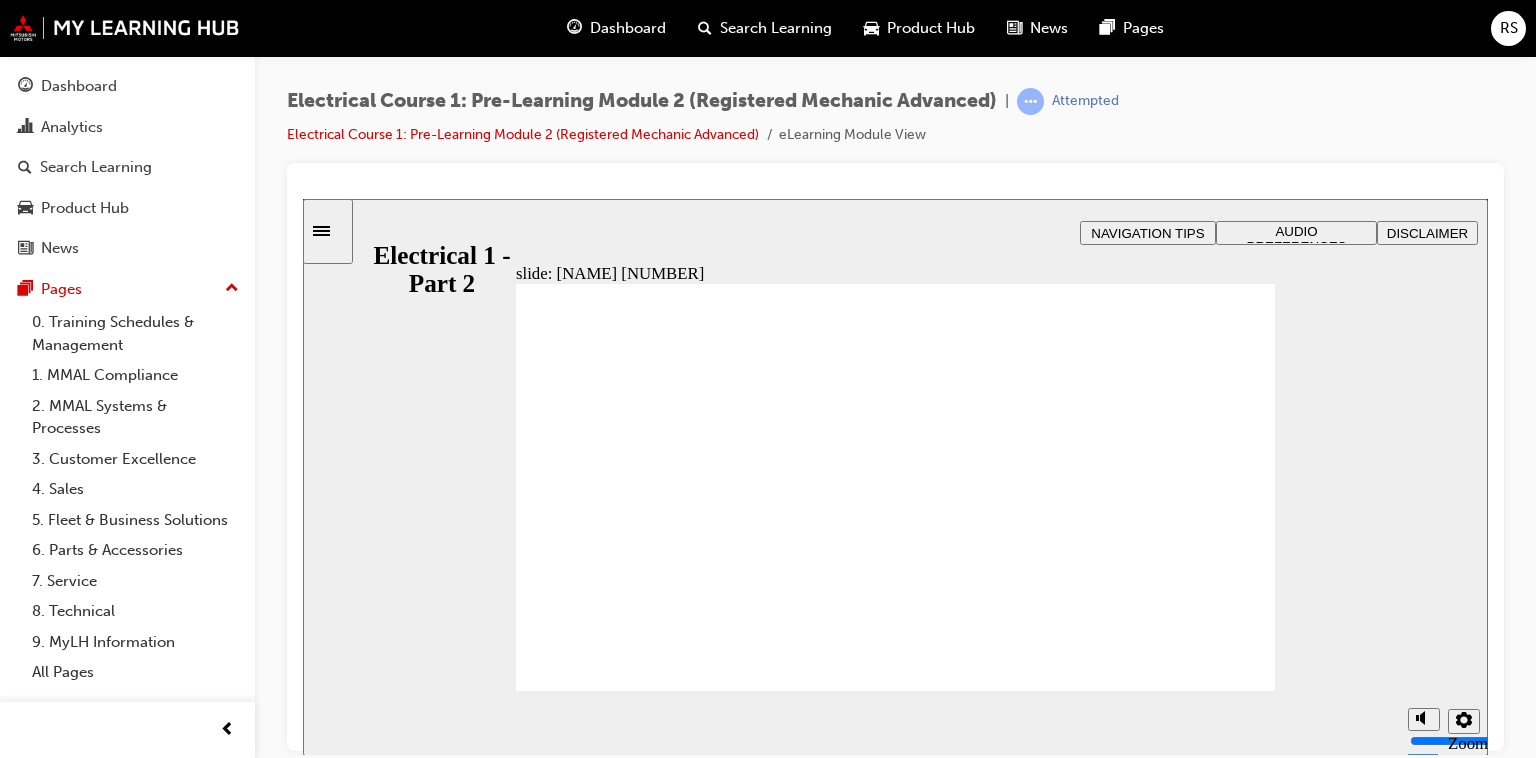 click 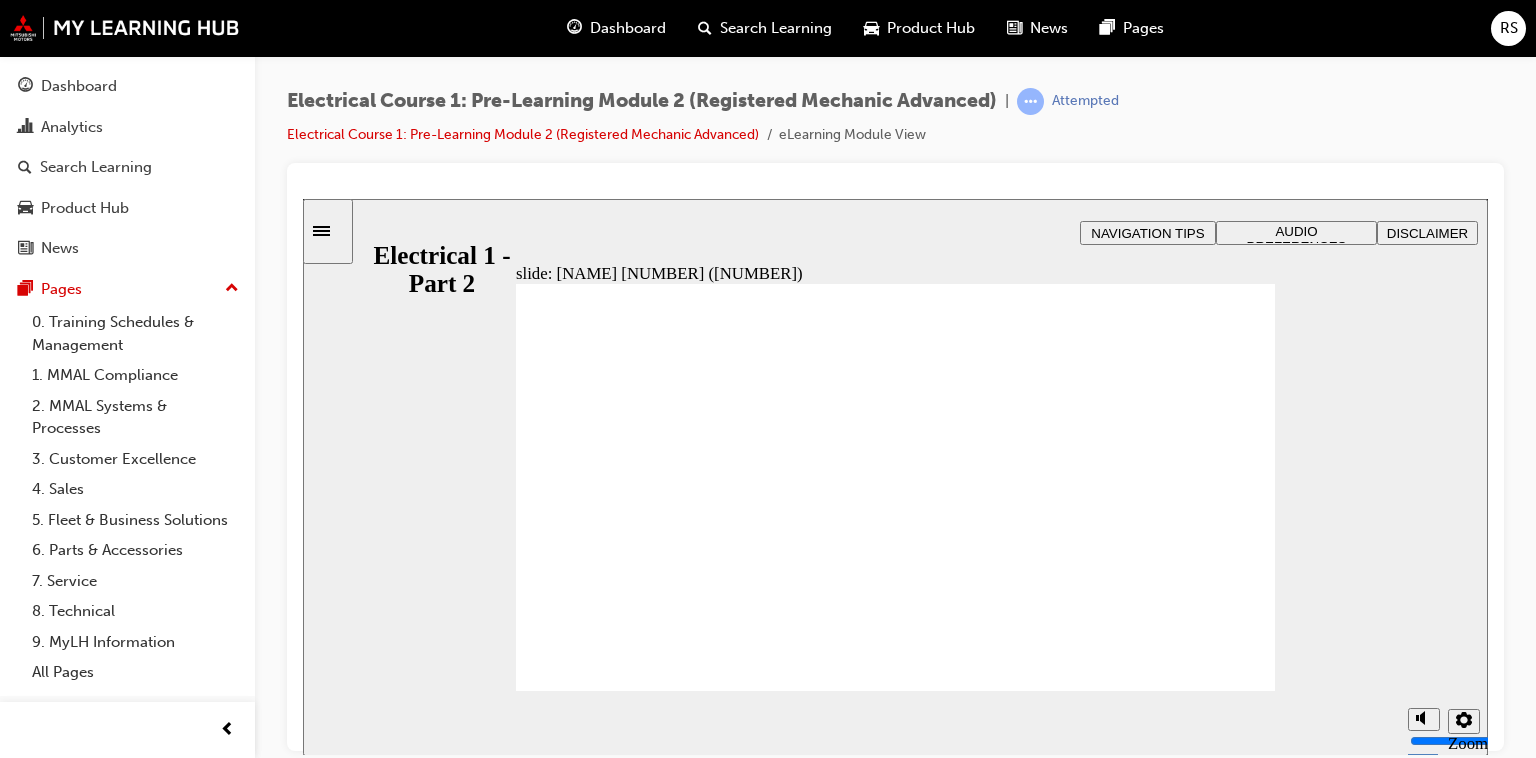 click 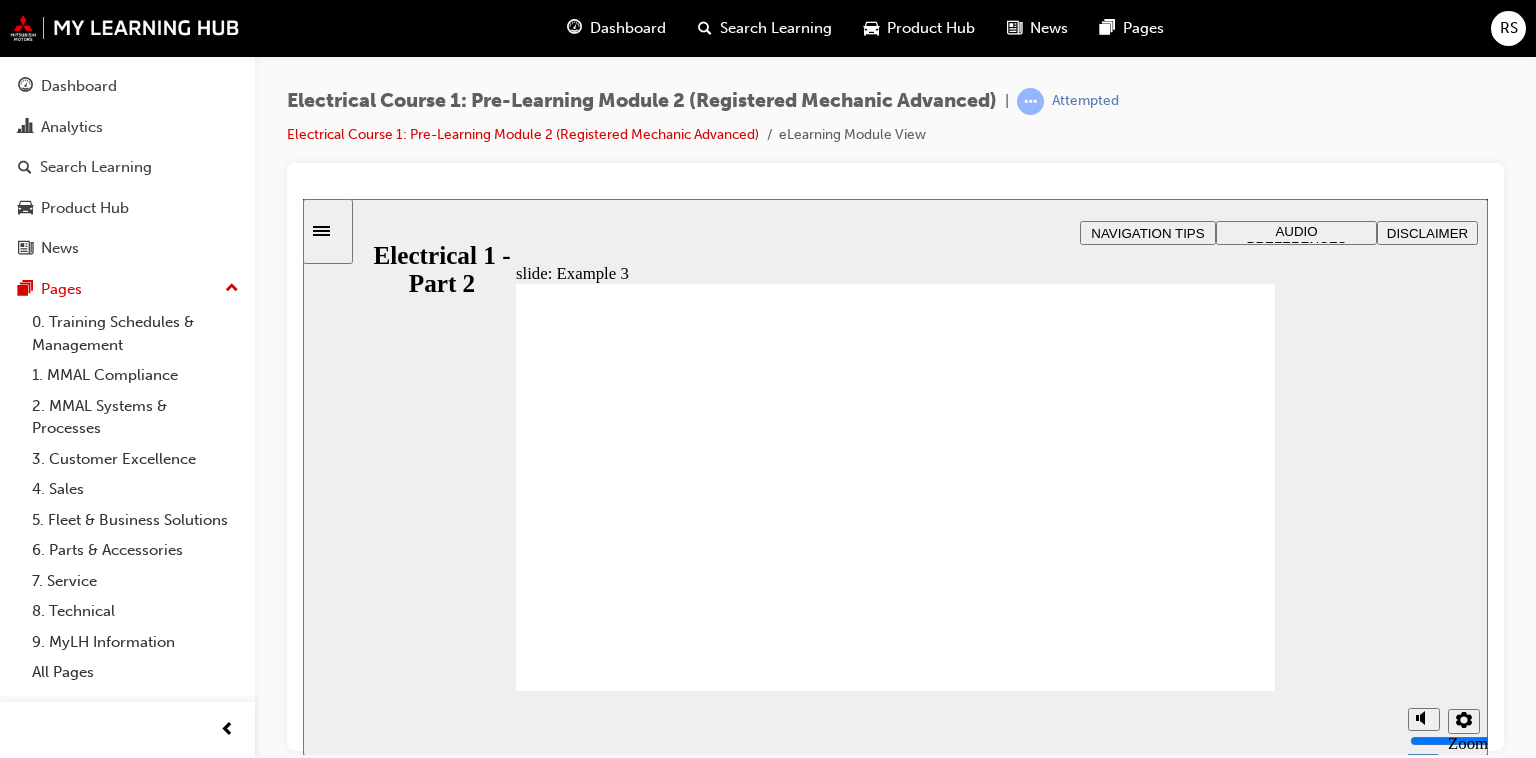 click 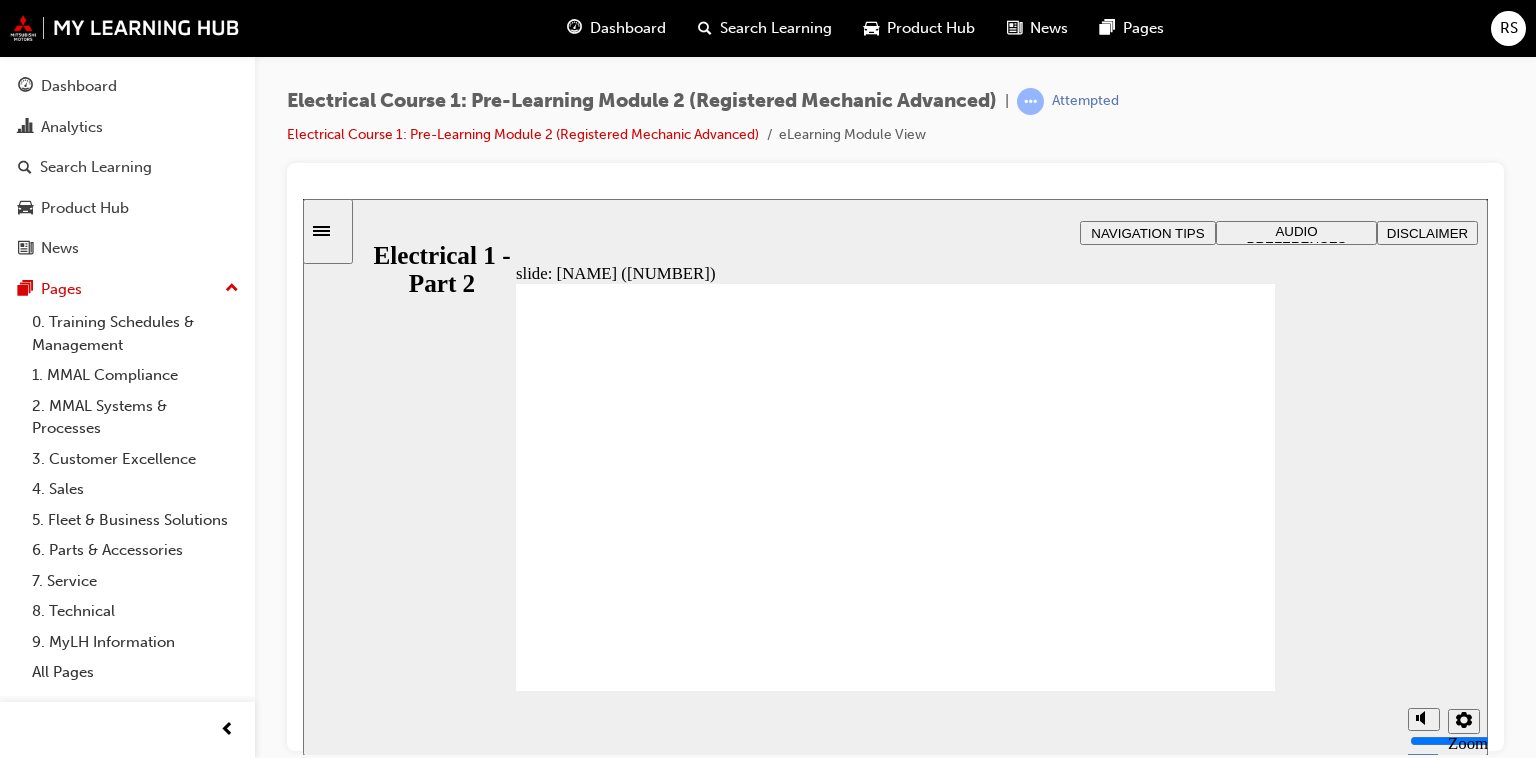 click 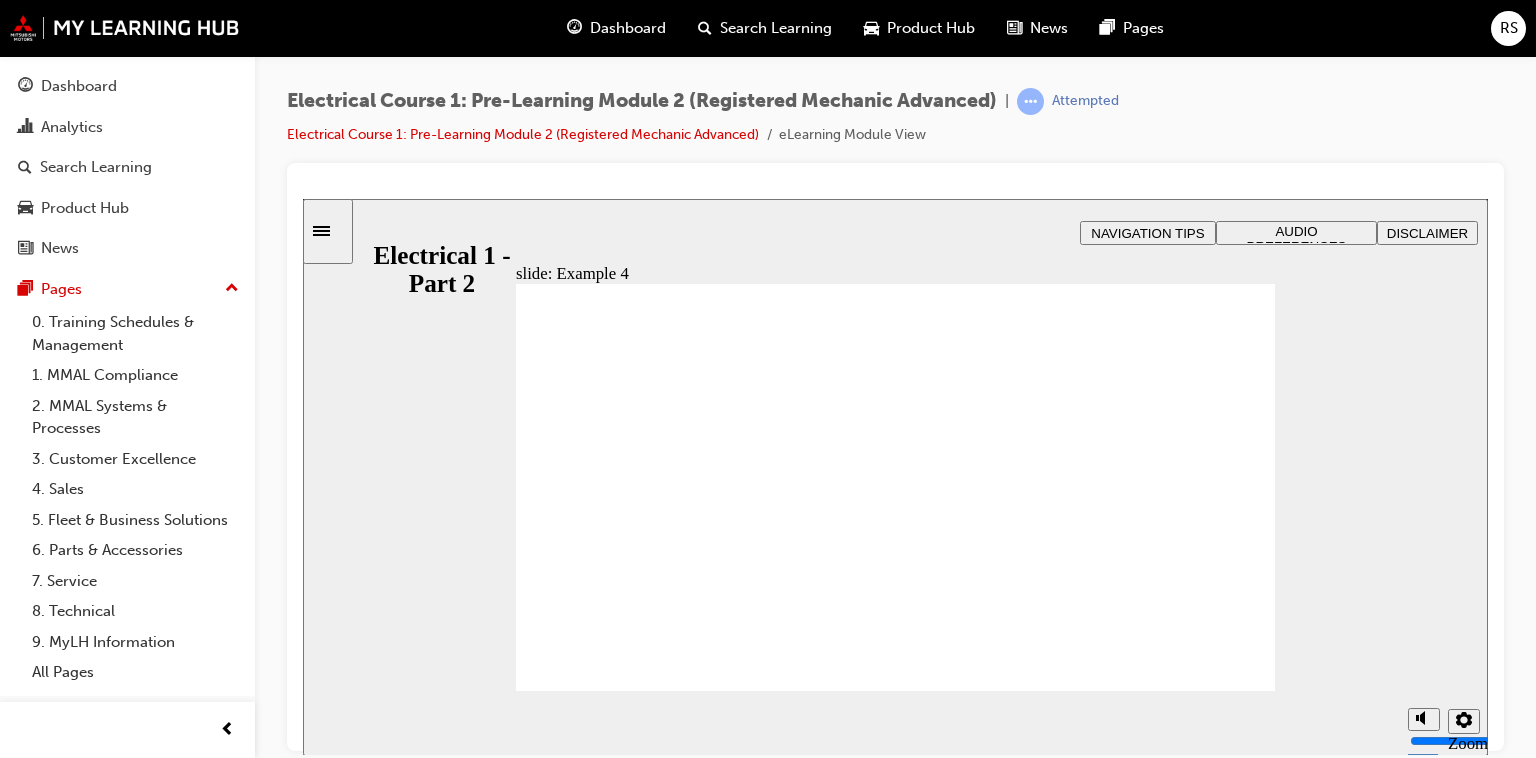 click 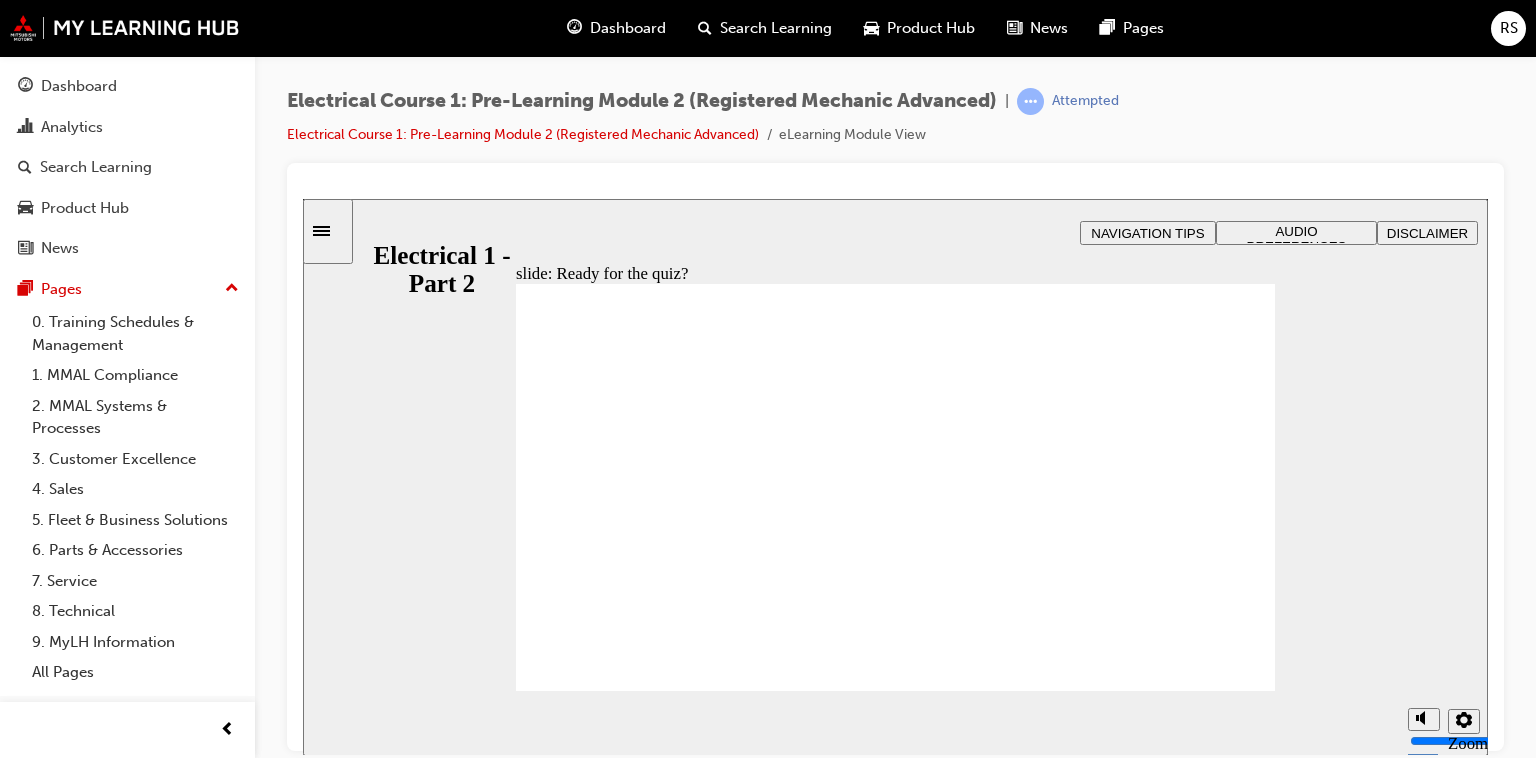 click 